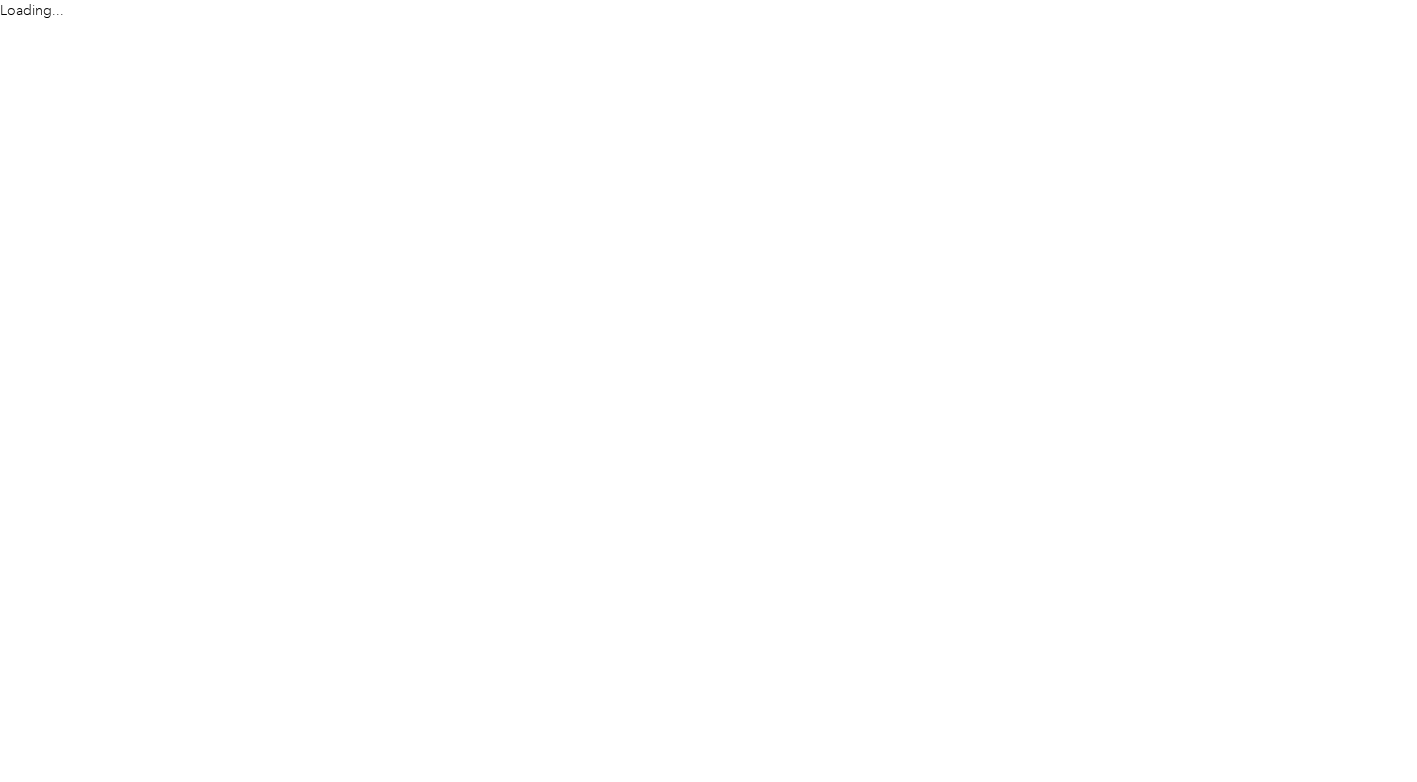 scroll, scrollTop: 0, scrollLeft: 0, axis: both 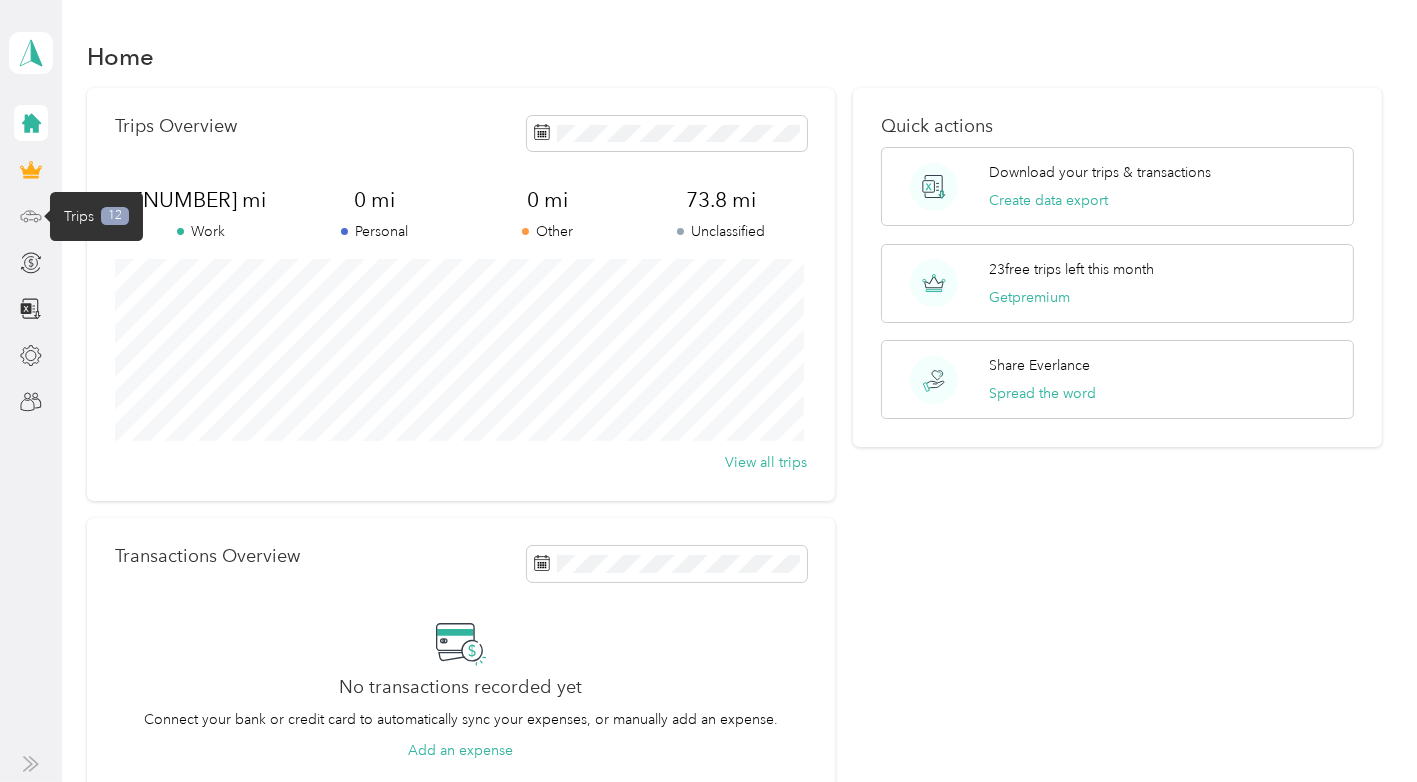 click 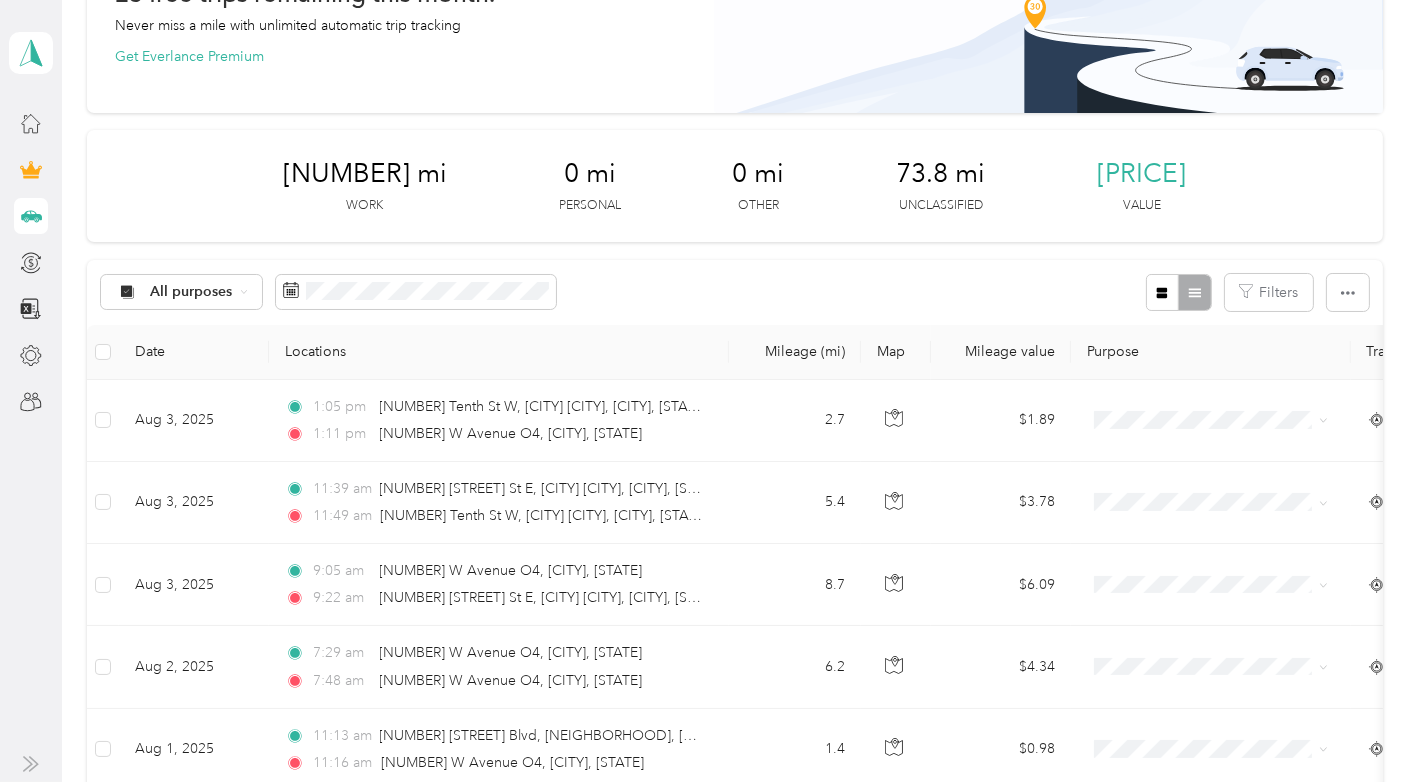 scroll, scrollTop: 154, scrollLeft: 0, axis: vertical 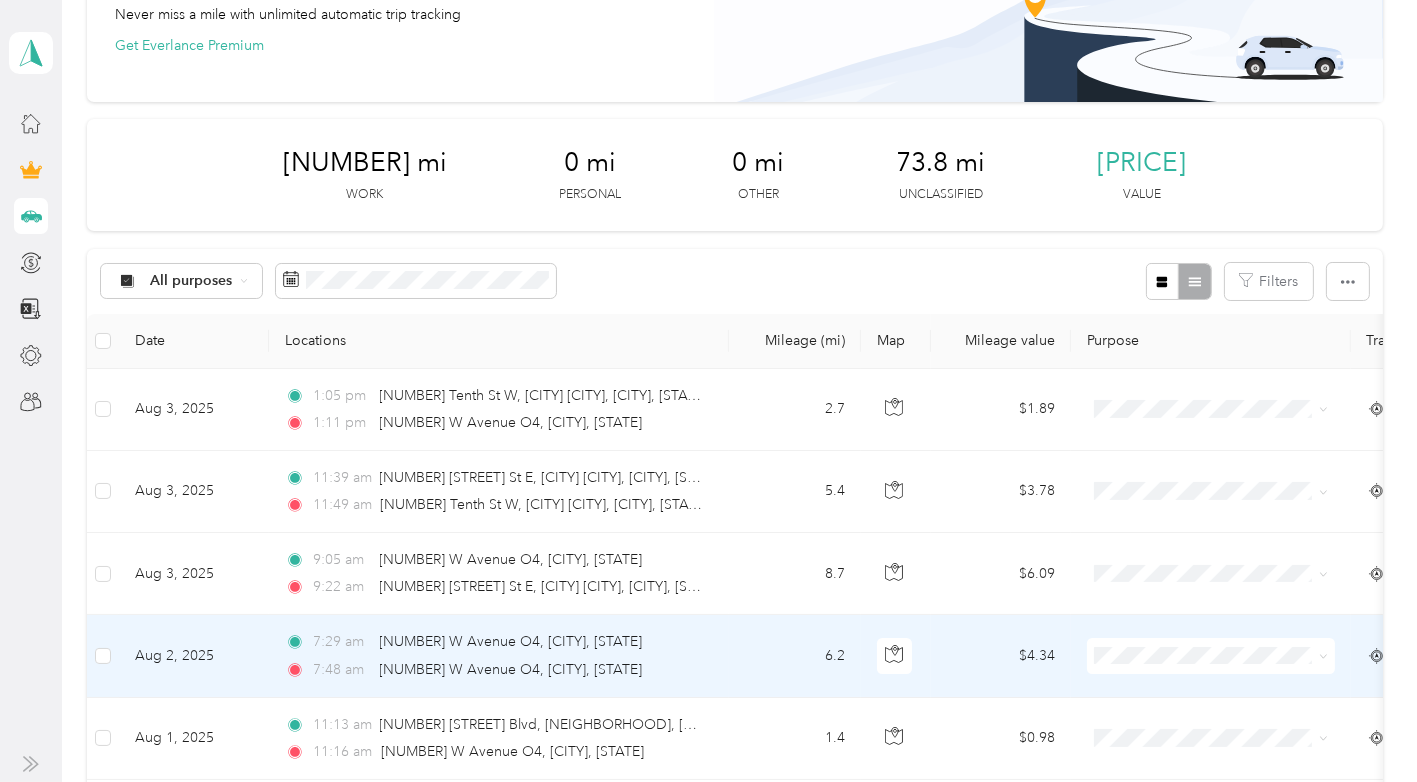 click on "[TIME] [NUMBER] W Avenue O4, [CITY], [STATE] [TIME] [NUMBER] W Avenue O4, [CITY], [STATE]" at bounding box center [495, 655] 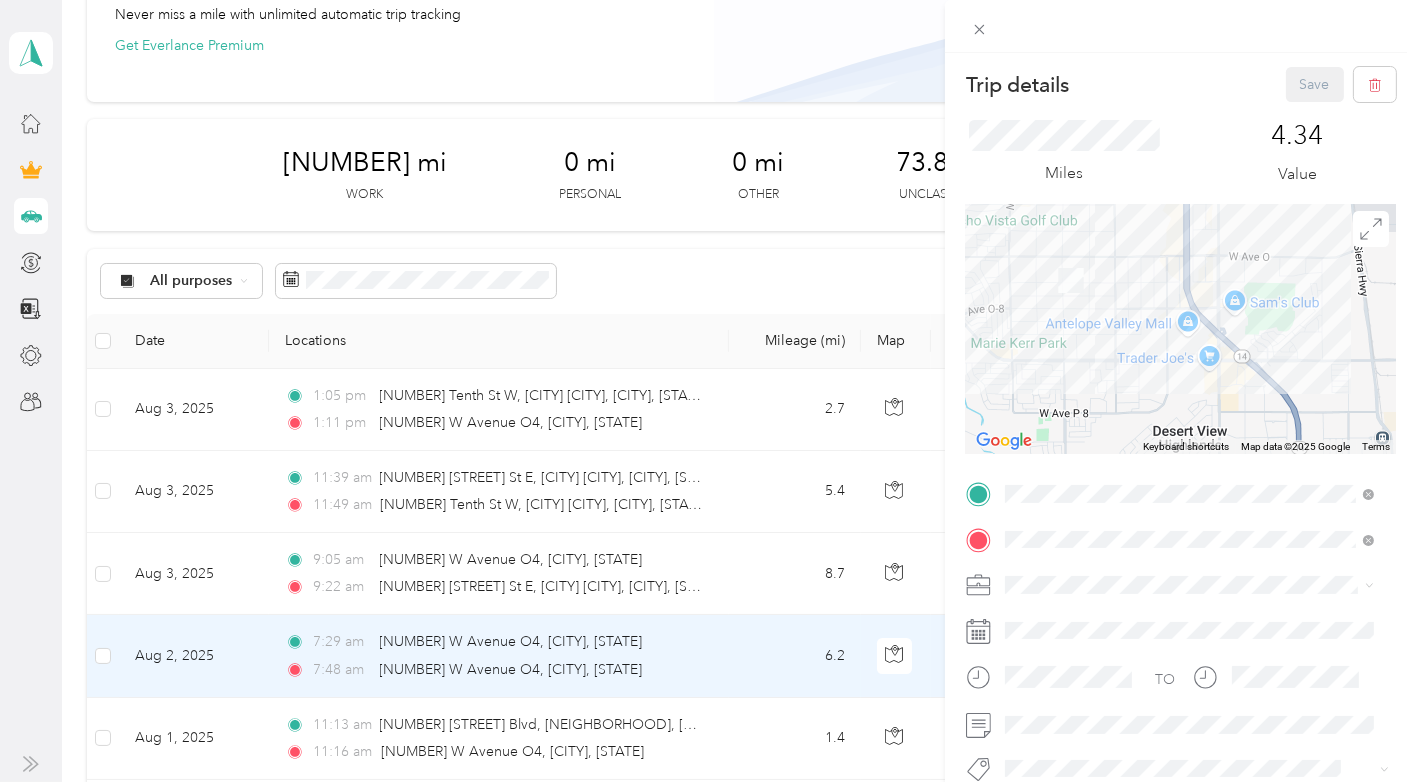 click on "Trip details Save This trip cannot be edited because it is either under review, approved, or paid. Contact your Team Manager to edit it. Miles [NUMBER] Value  To navigate the map with touch gestures double-tap and hold your finger on the map, then drag the map. ← Move left → Move right ↑ Move up ↓ Move down + Zoom in - Zoom out Home Jump left by 75% End Jump right by 75% Page Up Jump up by 75% Page Down Jump down by 75% Keyboard shortcuts Map Data Map data ©[YEAR] Google Map data ©[YEAR] Google [NUMBER] km  Click to toggle between metric and imperial units Terms Report a map error TO Add photo" at bounding box center (708, 391) 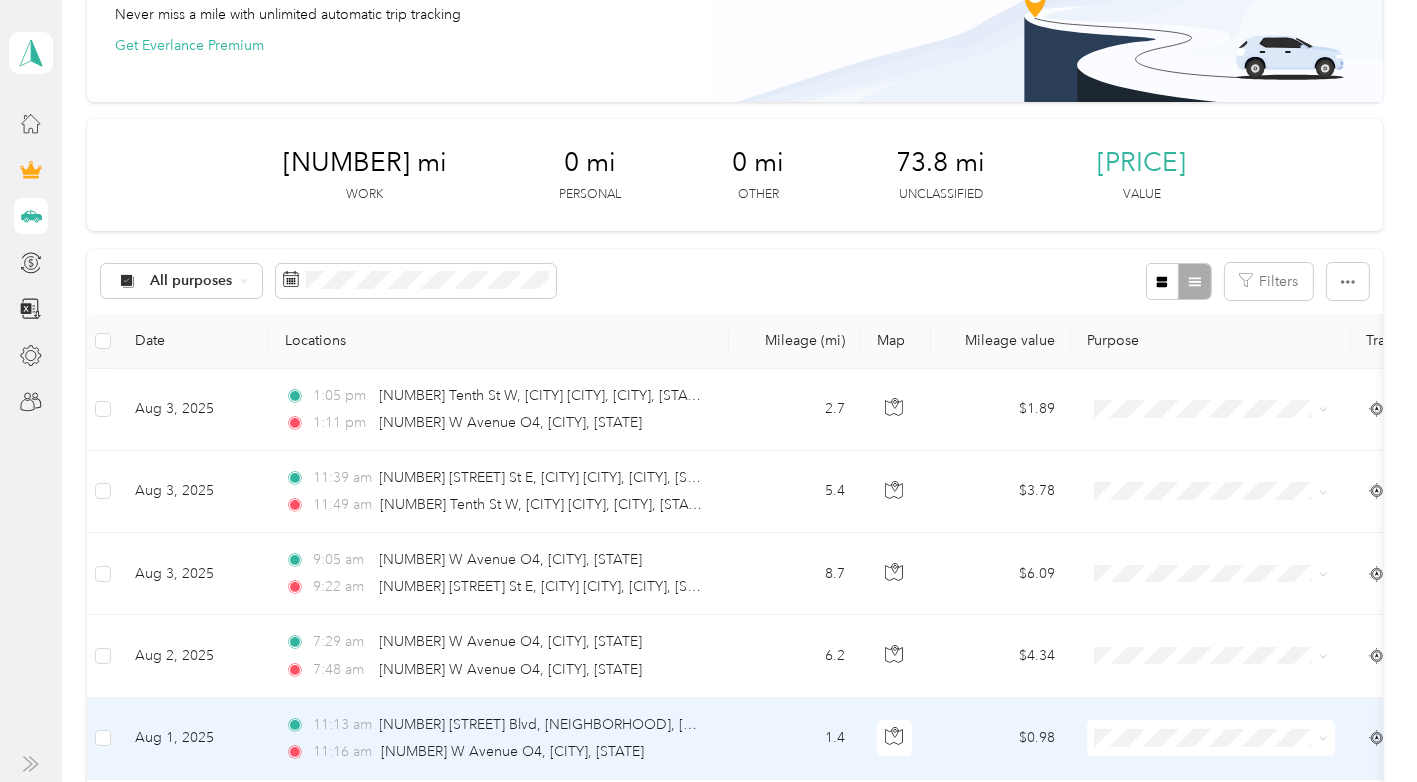 click on "1.4" at bounding box center (795, 739) 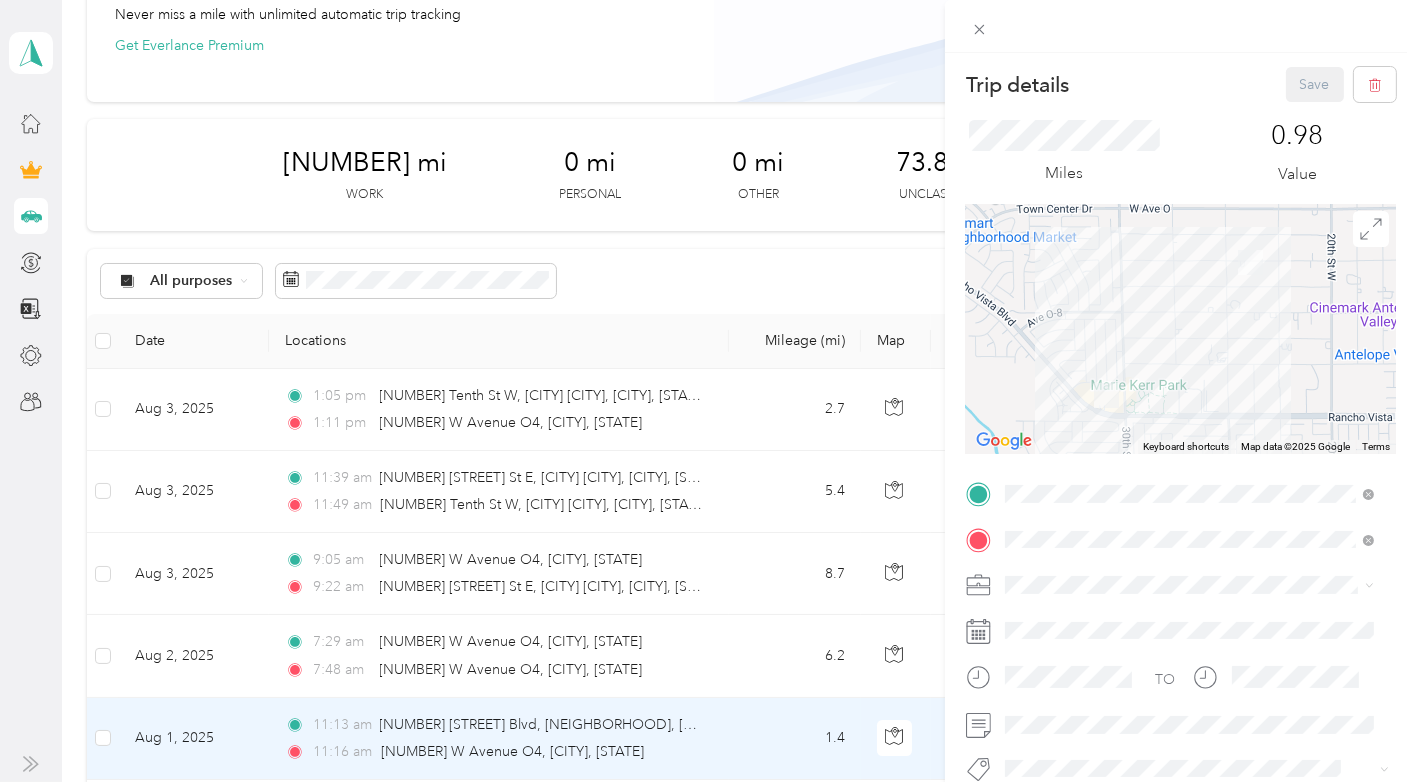 click on "Trip details Save This trip cannot be edited because it is either under review, approved, or paid. Contact your Team Manager to edit it. Miles [NUMBER] Value  To navigate the map with touch gestures double-tap and hold your finger on the map, then drag the map. ← Move left → Move right ↑ Move up ↓ Move down + Zoom in - Zoom out Home Jump left by 75% End Jump right by 75% Page Up Jump up by 75% Page Down Jump down by 75% Keyboard shortcuts Map Data Map data ©[YEAR] Google Map data ©[YEAR] Google [NUMBER] m  Click to toggle between metric and imperial units Terms Report a map error TO Add photo" at bounding box center (708, 391) 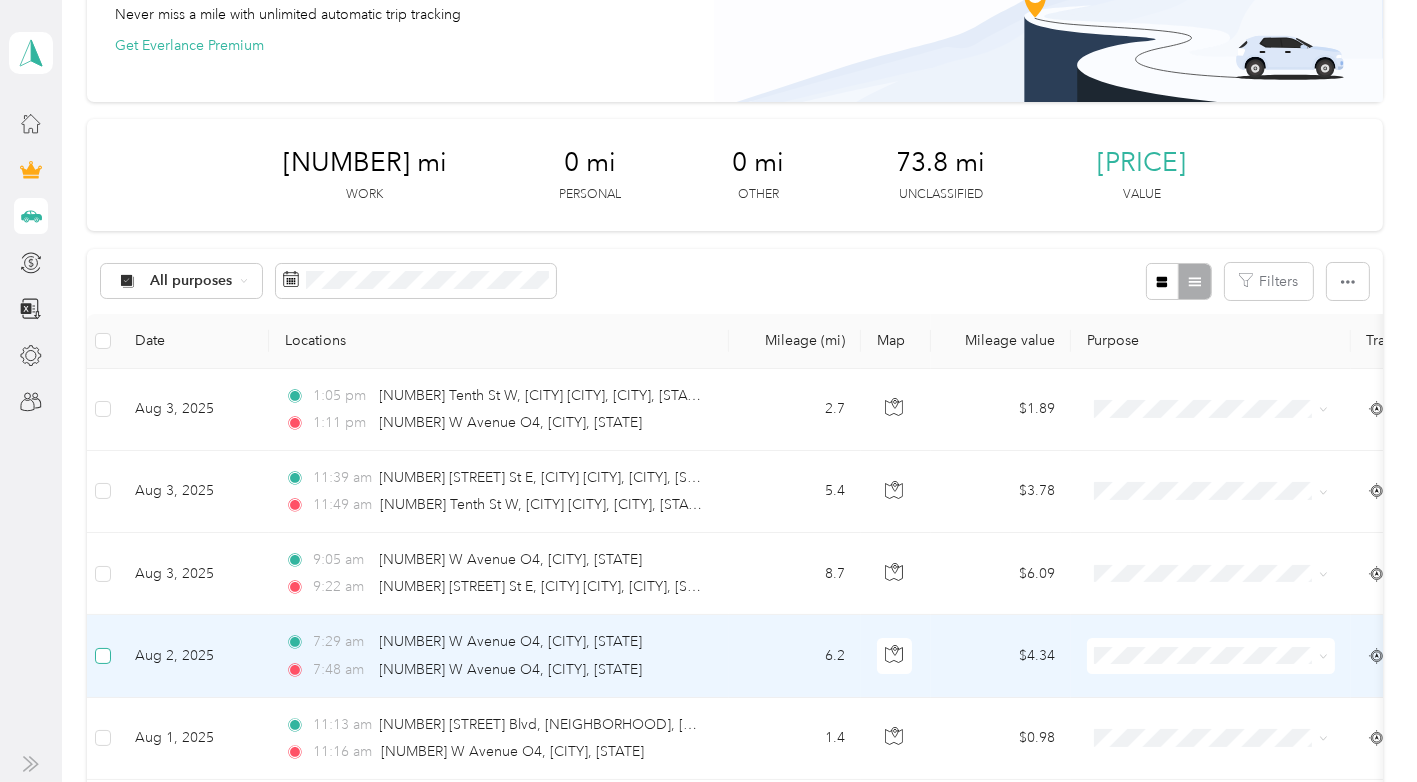 click at bounding box center [103, 656] 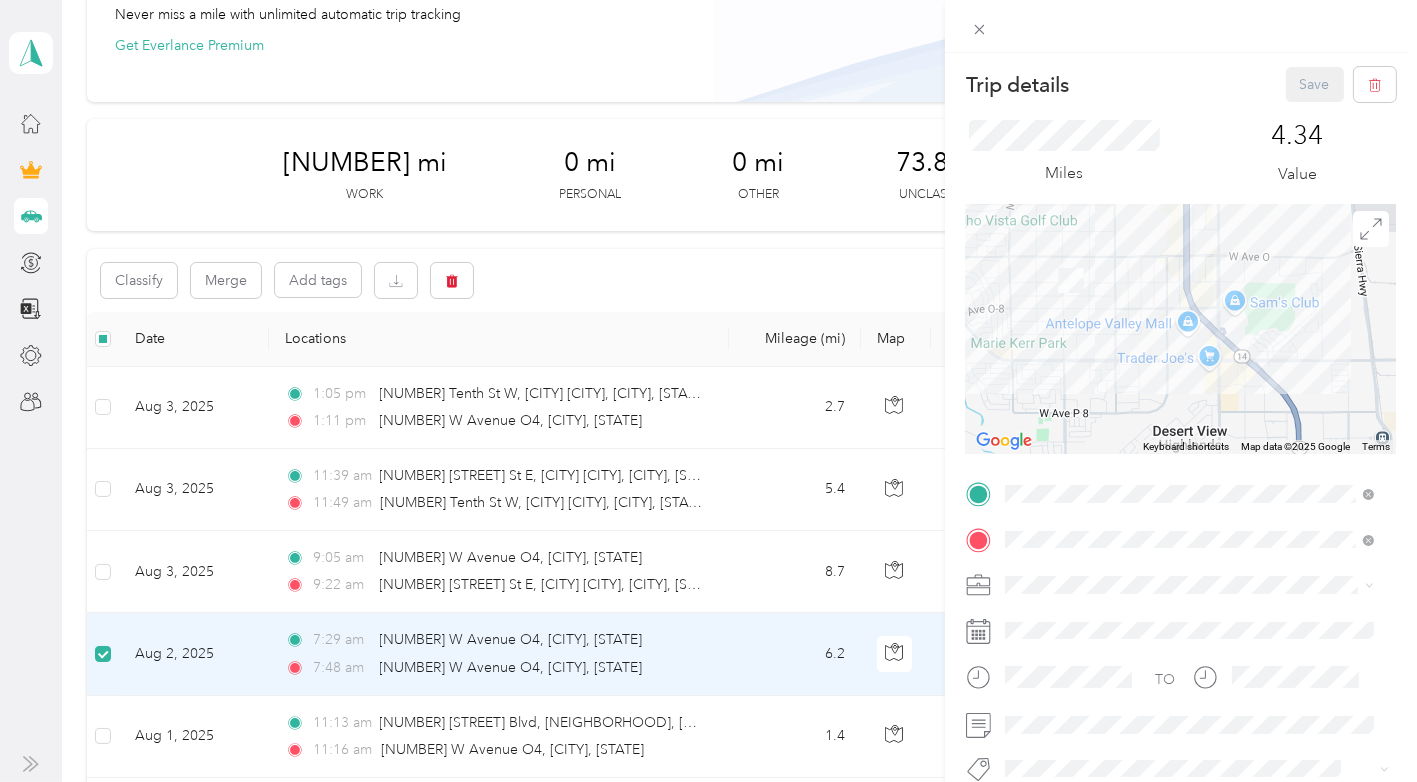 click on "Trip details Save This trip cannot be edited because it is either under review, approved, or paid. Contact your Team Manager to edit it. Miles [NUMBER] Value  To navigate the map with touch gestures double-tap and hold your finger on the map, then drag the map. ← Move left → Move right ↑ Move up ↓ Move down + Zoom in - Zoom out Home Jump left by 75% End Jump right by 75% Page Up Jump up by 75% Page Down Jump down by 75% Keyboard shortcuts Map Data Map data ©[YEAR] Google Map data ©[YEAR] Google [NUMBER] km  Click to toggle between metric and imperial units Terms Report a map error TO Add photo" at bounding box center [708, 391] 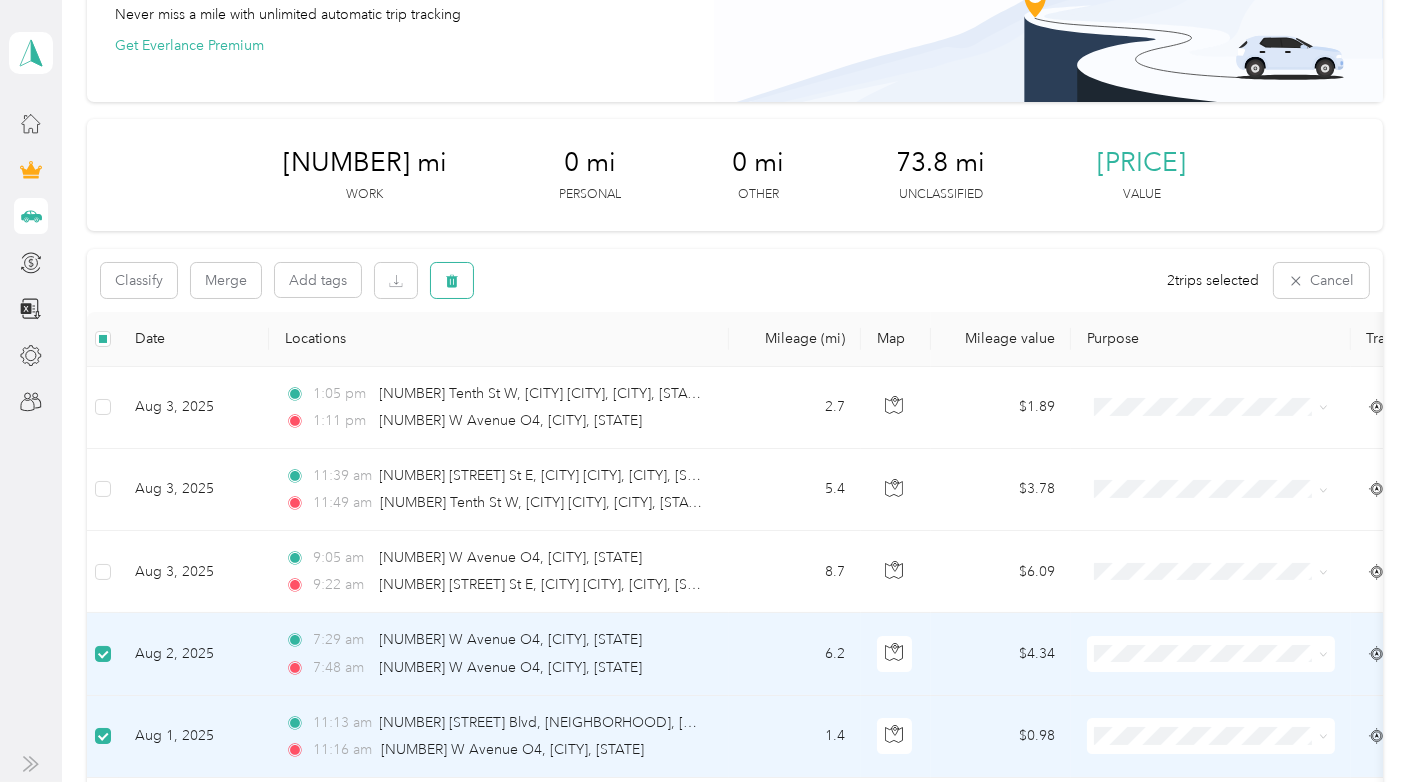 click at bounding box center (452, 280) 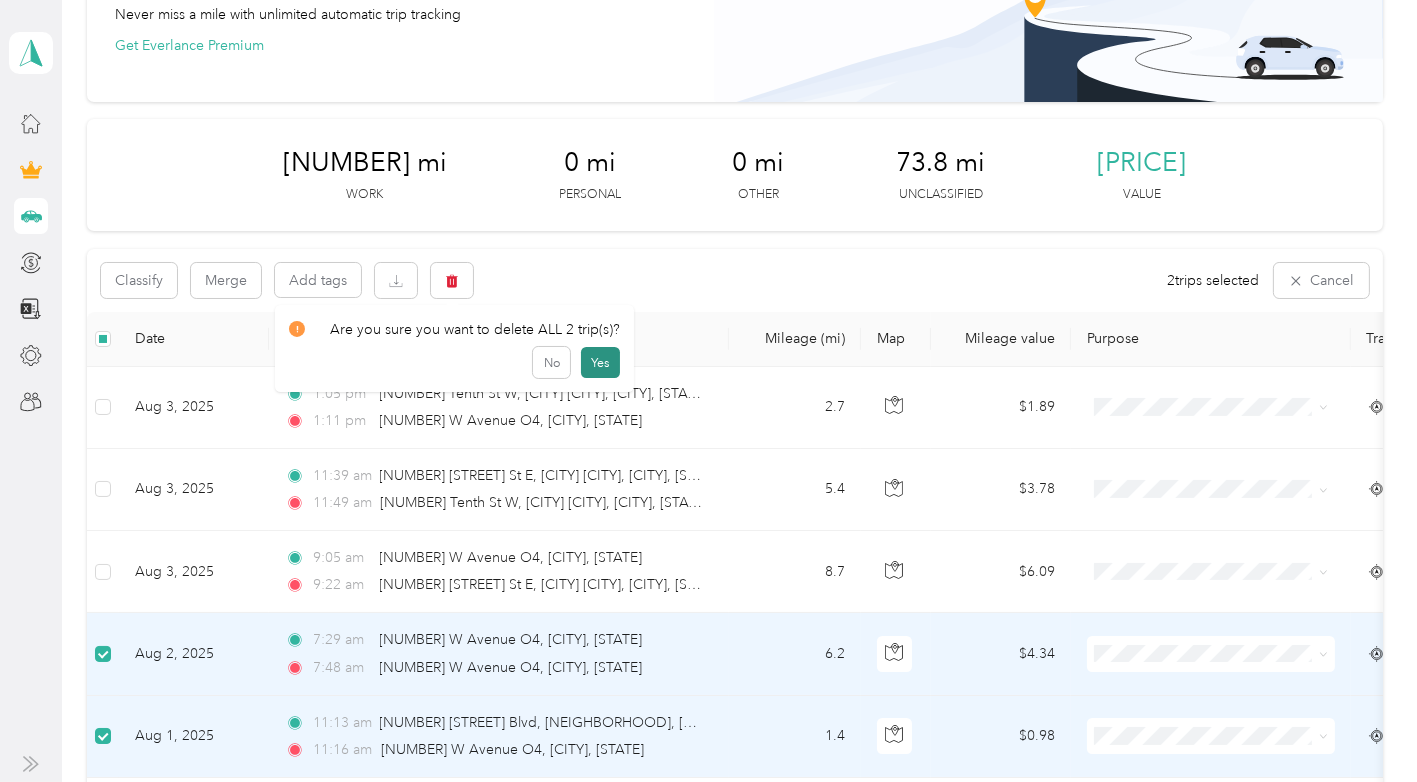 click on "Yes" at bounding box center (600, 363) 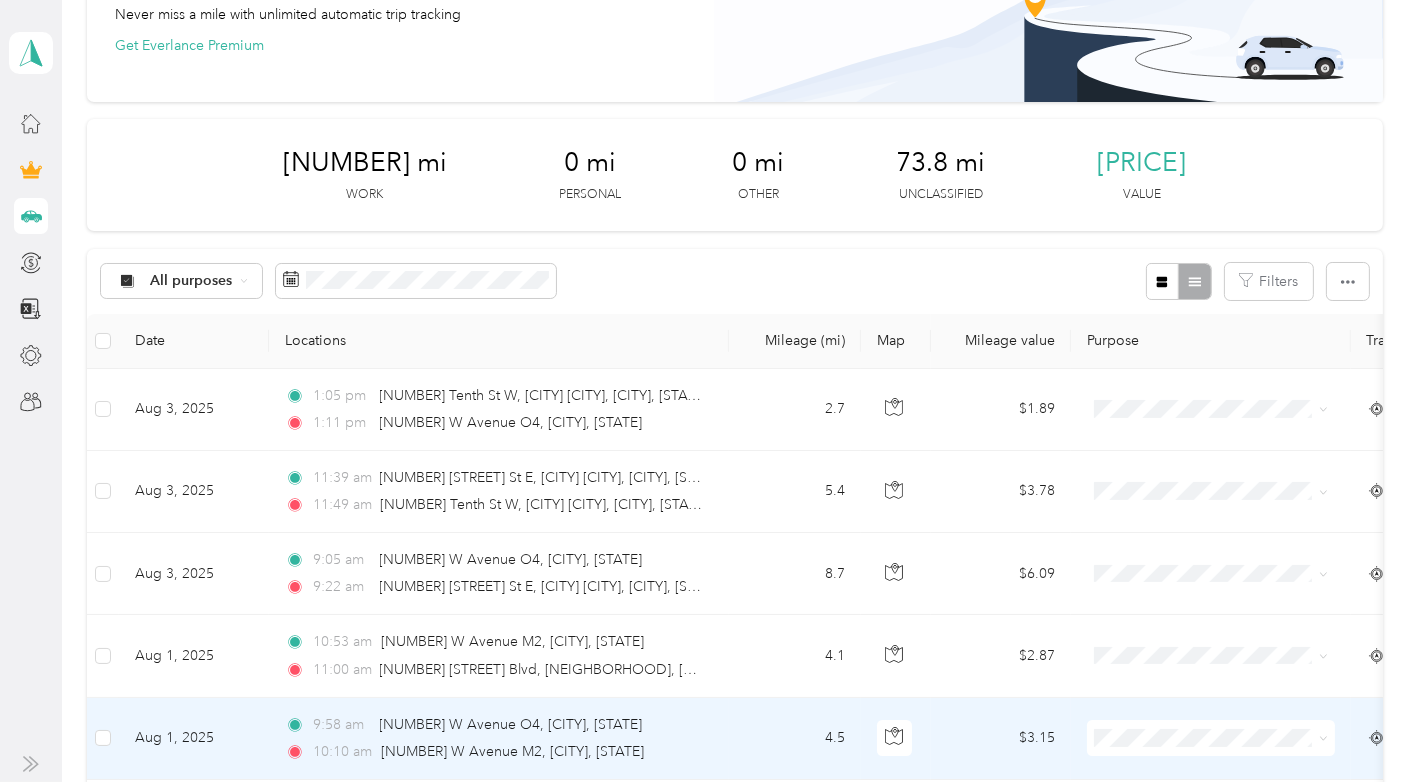 click on "4.5" at bounding box center [795, 739] 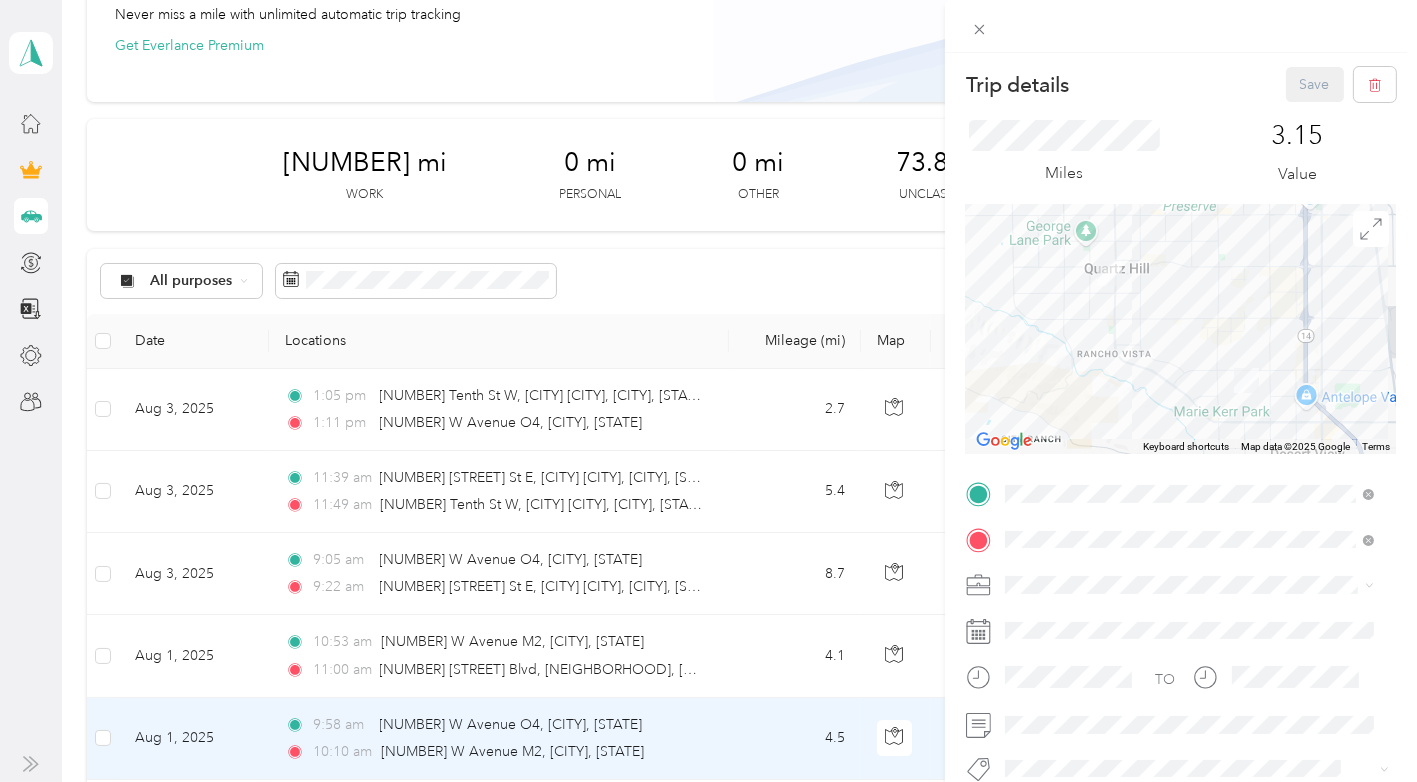 click on "Trip details Save This trip cannot be edited because it is either under review, approved, or paid. Contact your Team Manager to edit it. Miles [NUMBER] Value  To navigate the map with touch gestures double-tap and hold your finger on the map, then drag the map. ← Move left → Move right ↑ Move up ↓ Move down + Zoom in - Zoom out Home Jump left by 75% End Jump right by 75% Page Up Jump up by 75% Page Down Jump down by 75% Keyboard shortcuts Map Data Map data ©[YEAR] Google Map data ©[YEAR] Google [NUMBER] km  Click to toggle between metric and imperial units Terms Report a map error TO Add photo" at bounding box center (708, 391) 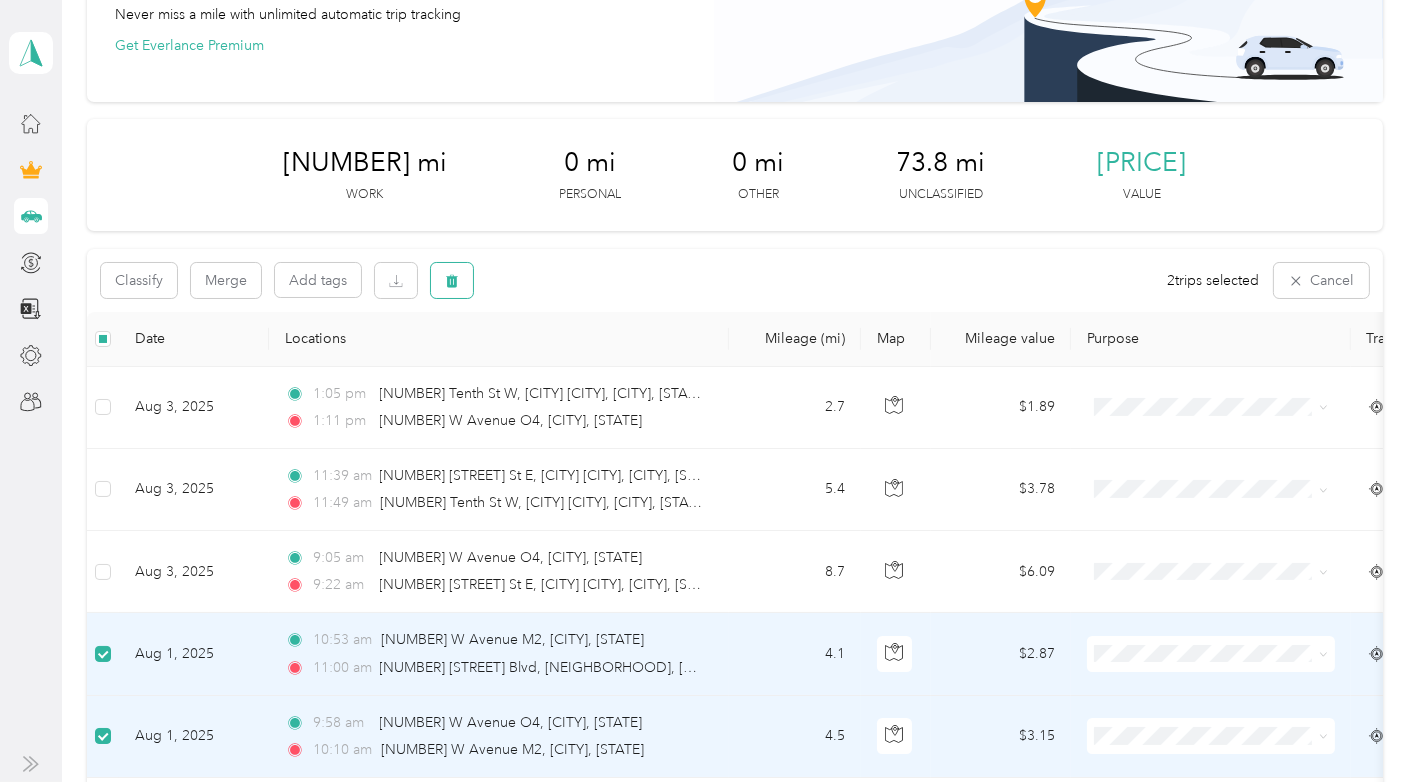 click 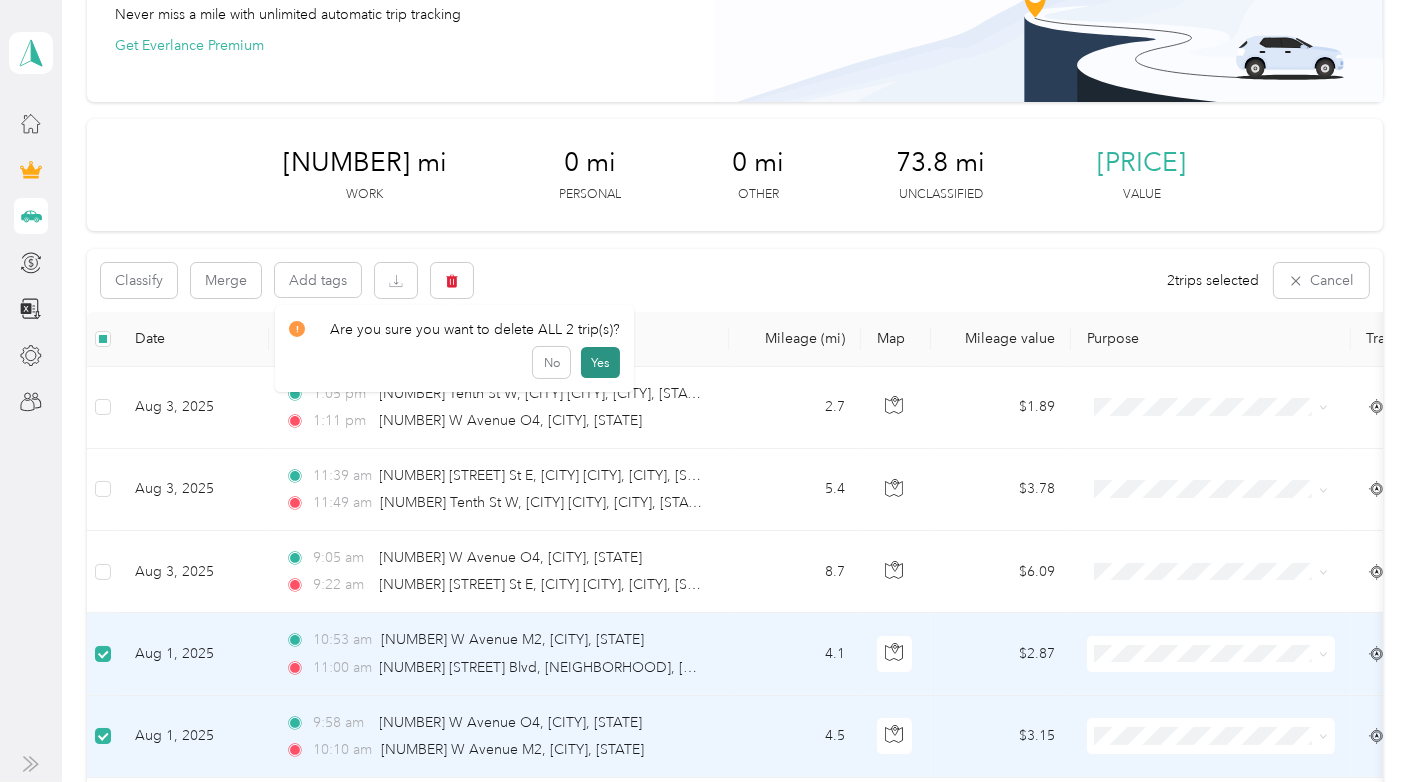 click on "Yes" at bounding box center (600, 363) 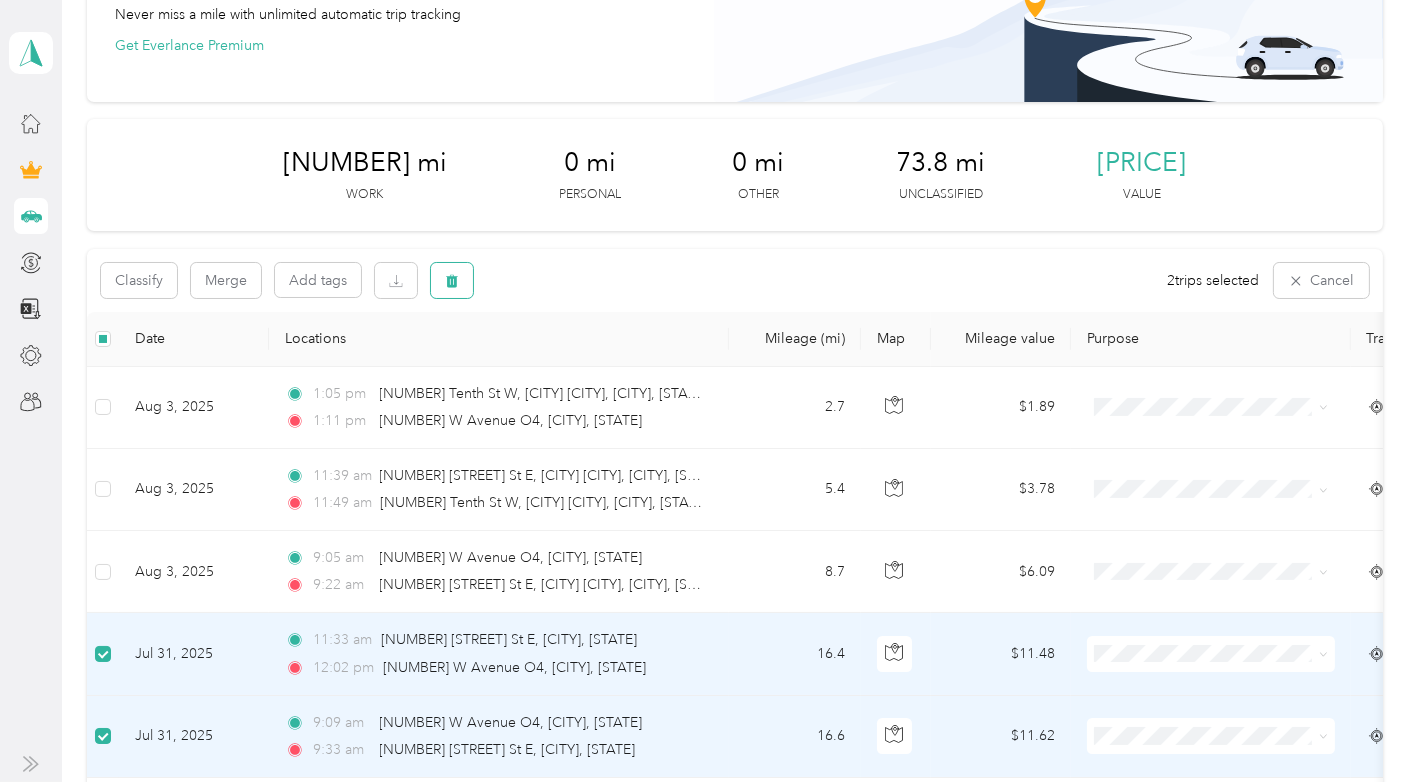 click 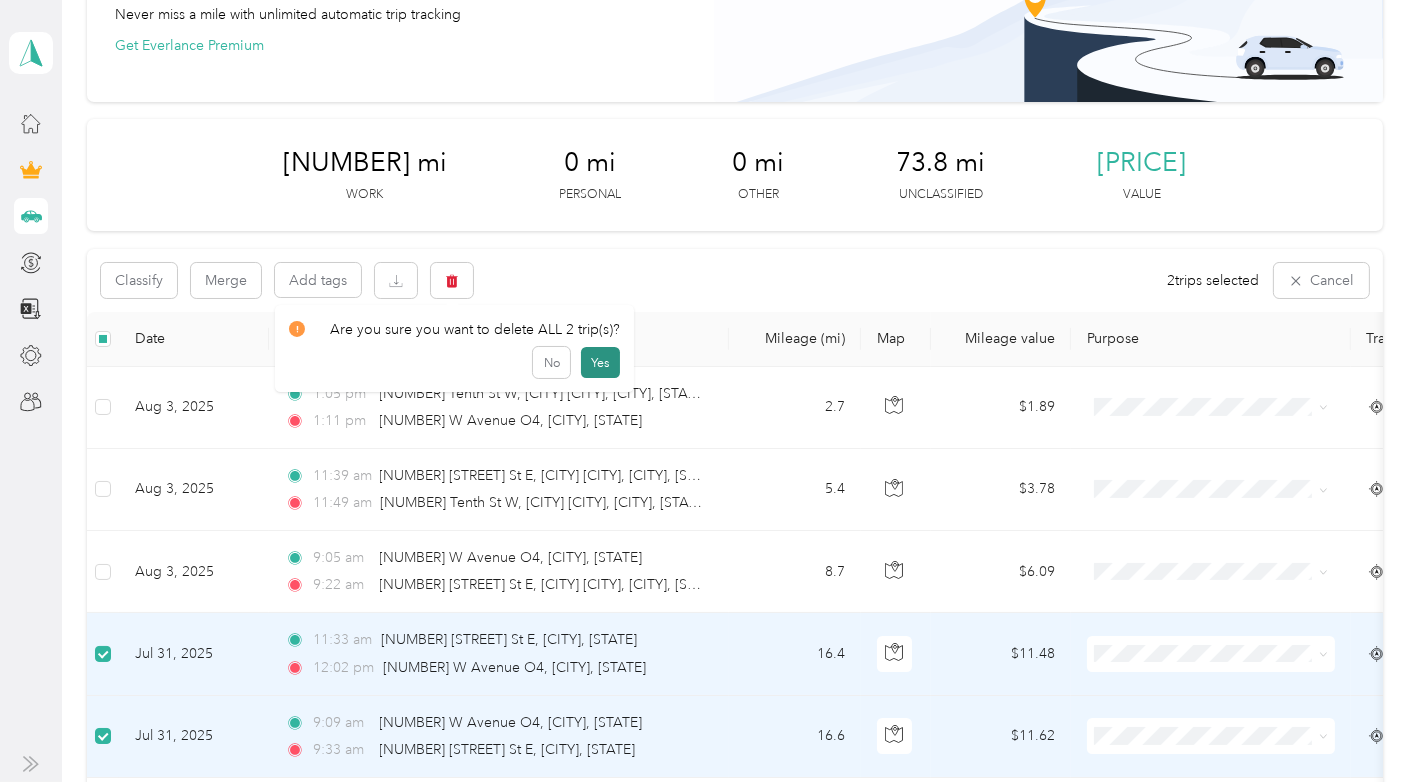 click on "Yes" at bounding box center (600, 363) 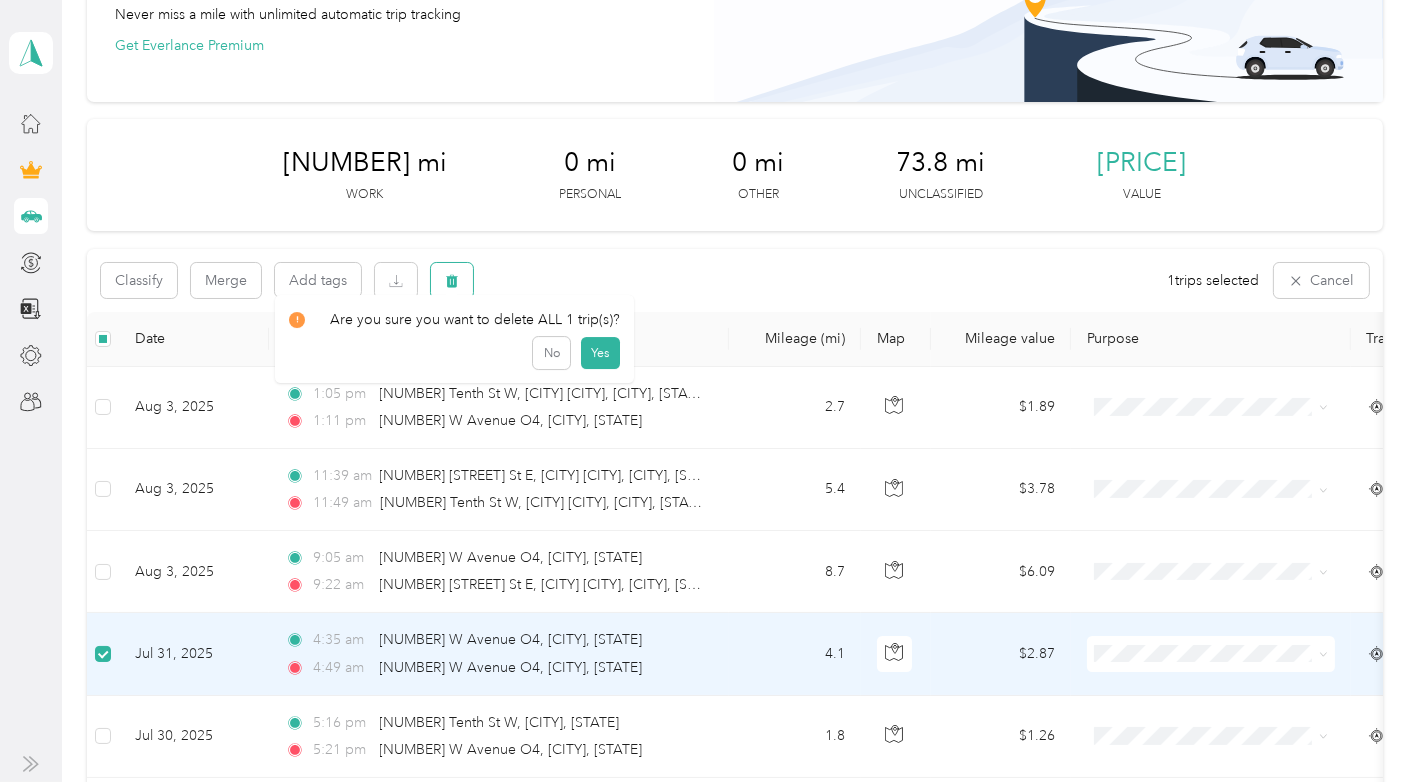 click 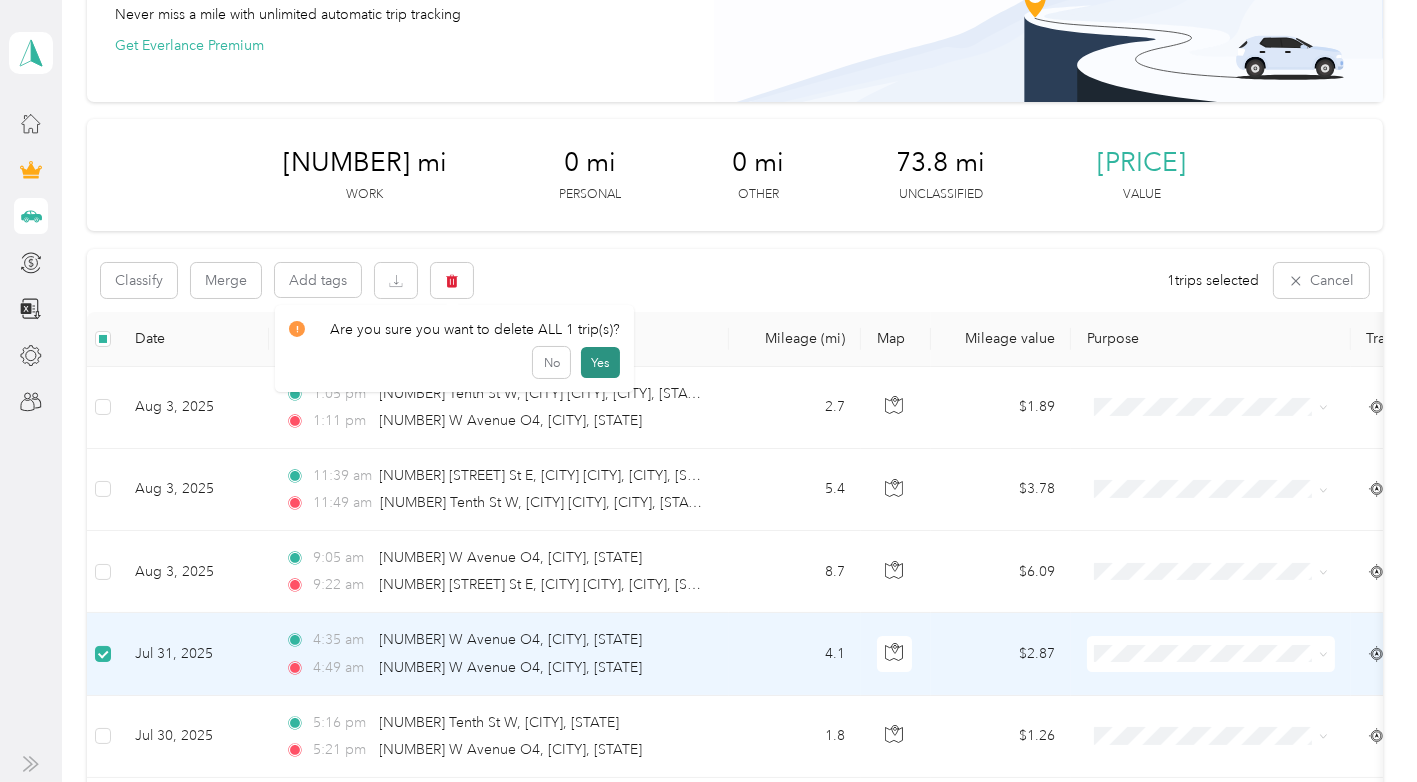 click on "Yes" at bounding box center (600, 363) 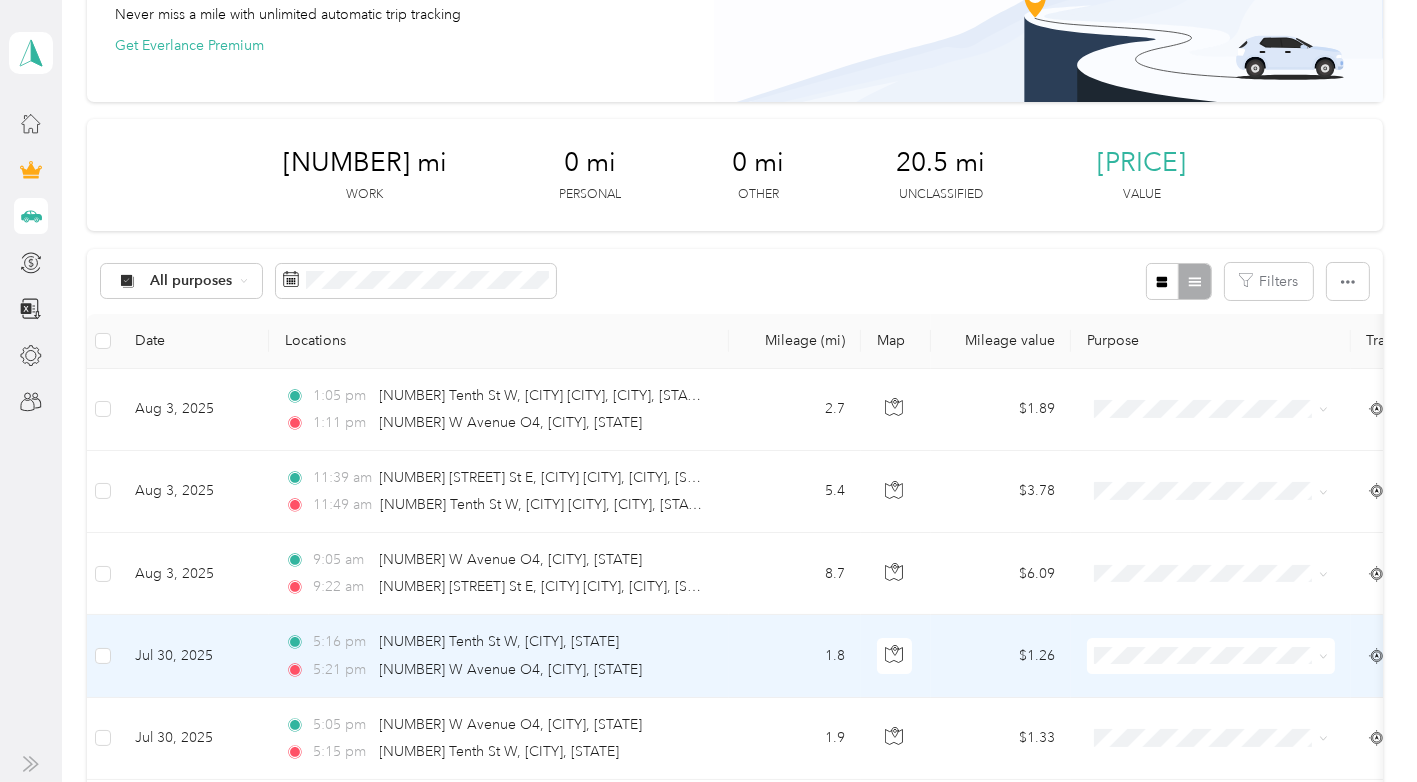 click on "1.8" at bounding box center [795, 656] 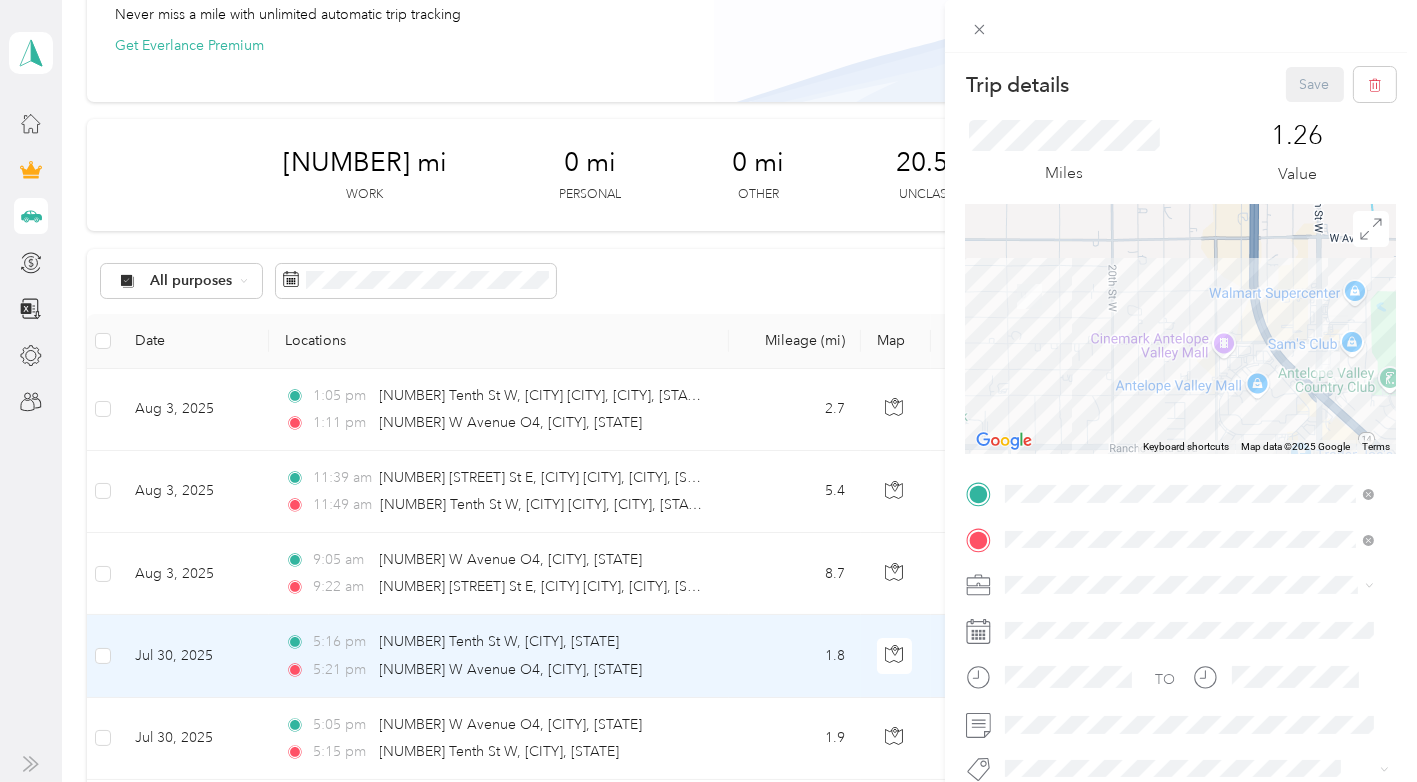 click on "Trip details Save This trip cannot be edited because it is either under review, approved, or paid. Contact your Team Manager to edit it. Miles [NUMBER] Value  To navigate the map with touch gestures double-tap and hold your finger on the map, then drag the map. ← Move left → Move right ↑ Move up ↓ Move down + Zoom in - Zoom out Home Jump left by 75% End Jump right by 75% Page Up Jump up by 75% Page Down Jump down by 75% Keyboard shortcuts Map Data Map data ©[YEAR] Google Map data ©[YEAR] Google [NUMBER] m  Click to toggle between metric and imperial units Terms Report a map error TO Add photo" at bounding box center (708, 391) 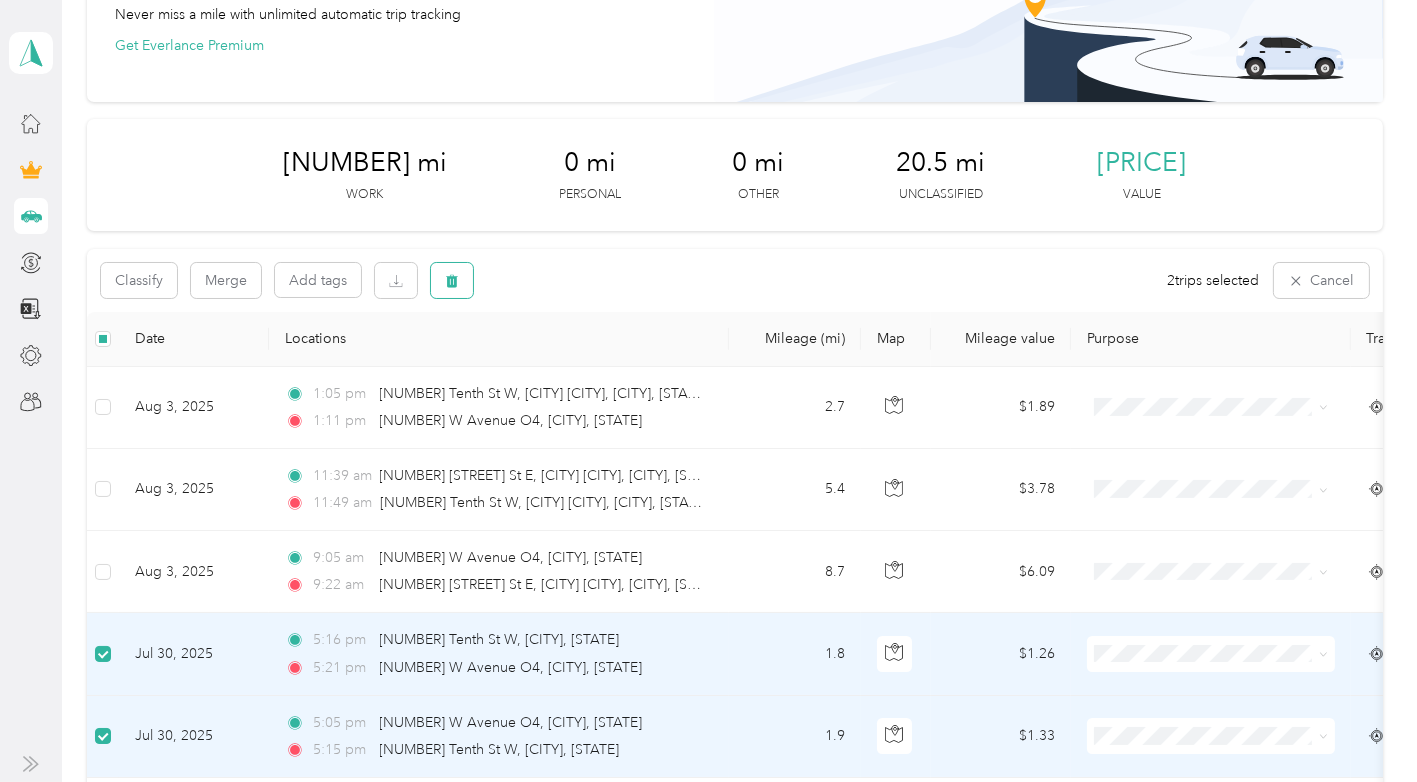 click 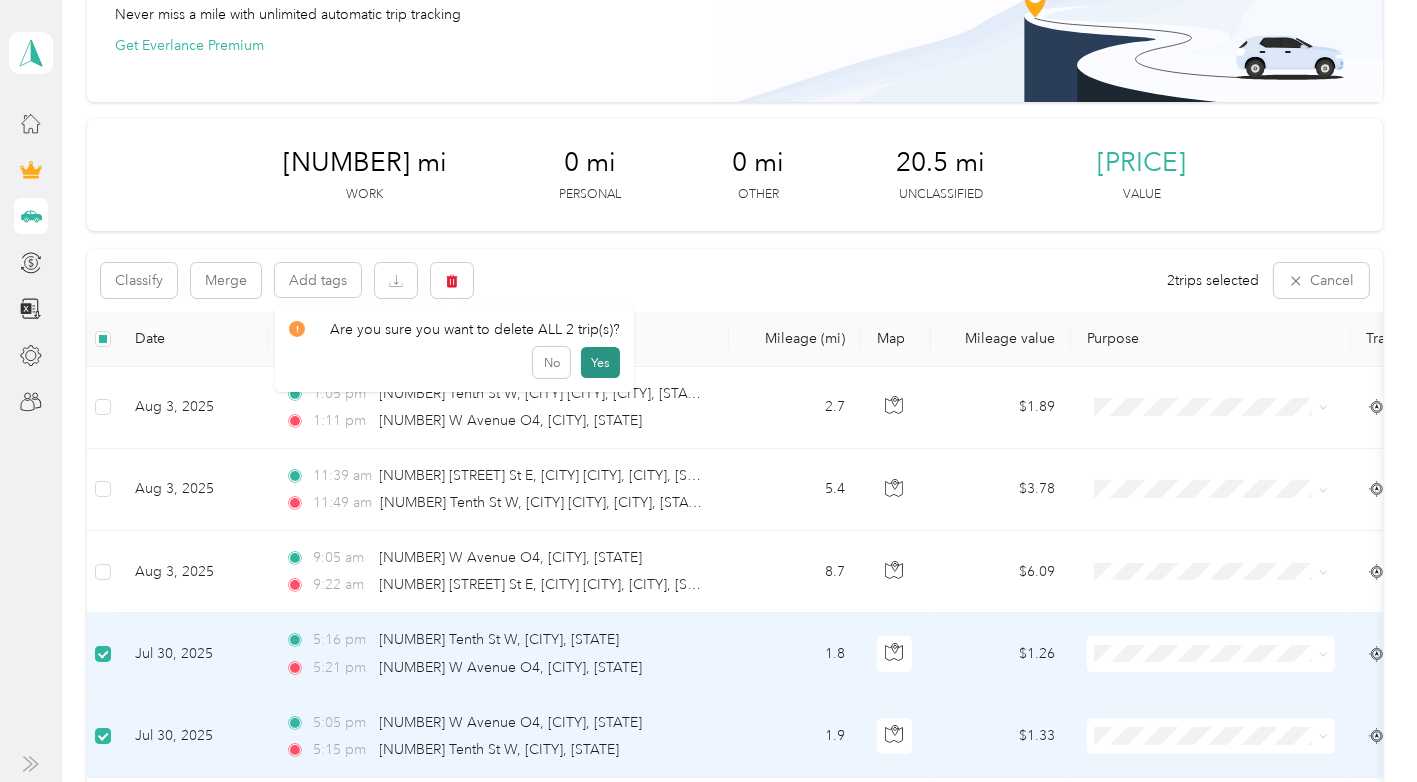 click on "Yes" at bounding box center (600, 363) 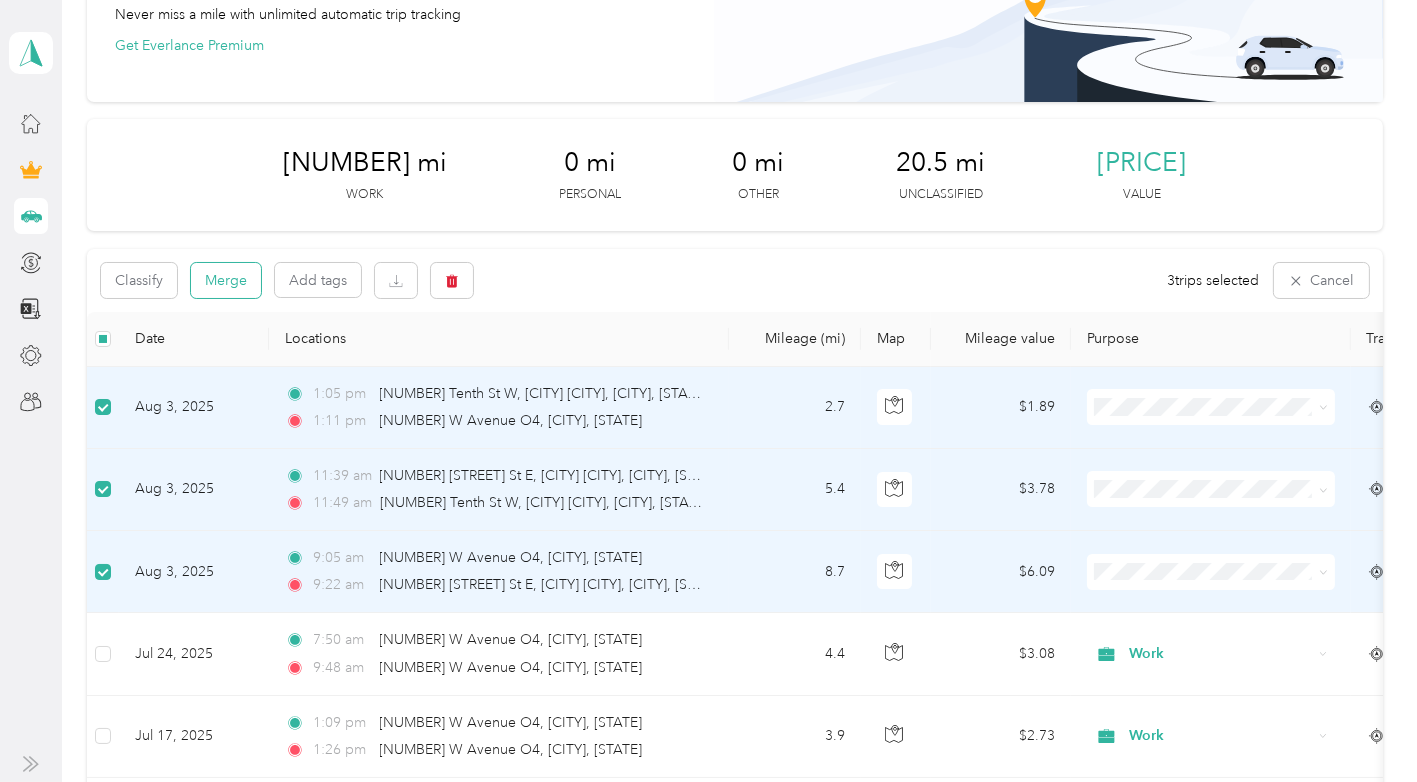 click on "Merge" at bounding box center [226, 280] 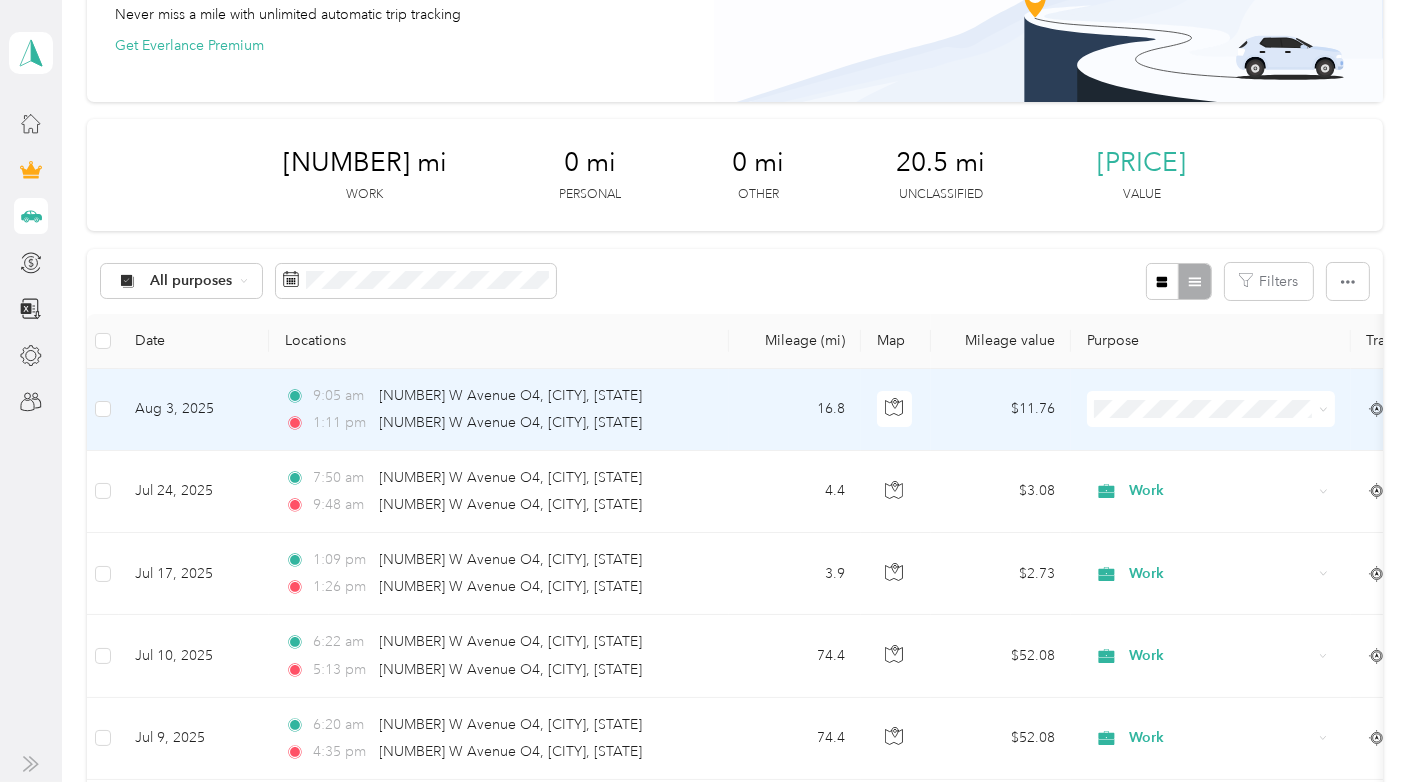 click on "Work" at bounding box center [1228, 444] 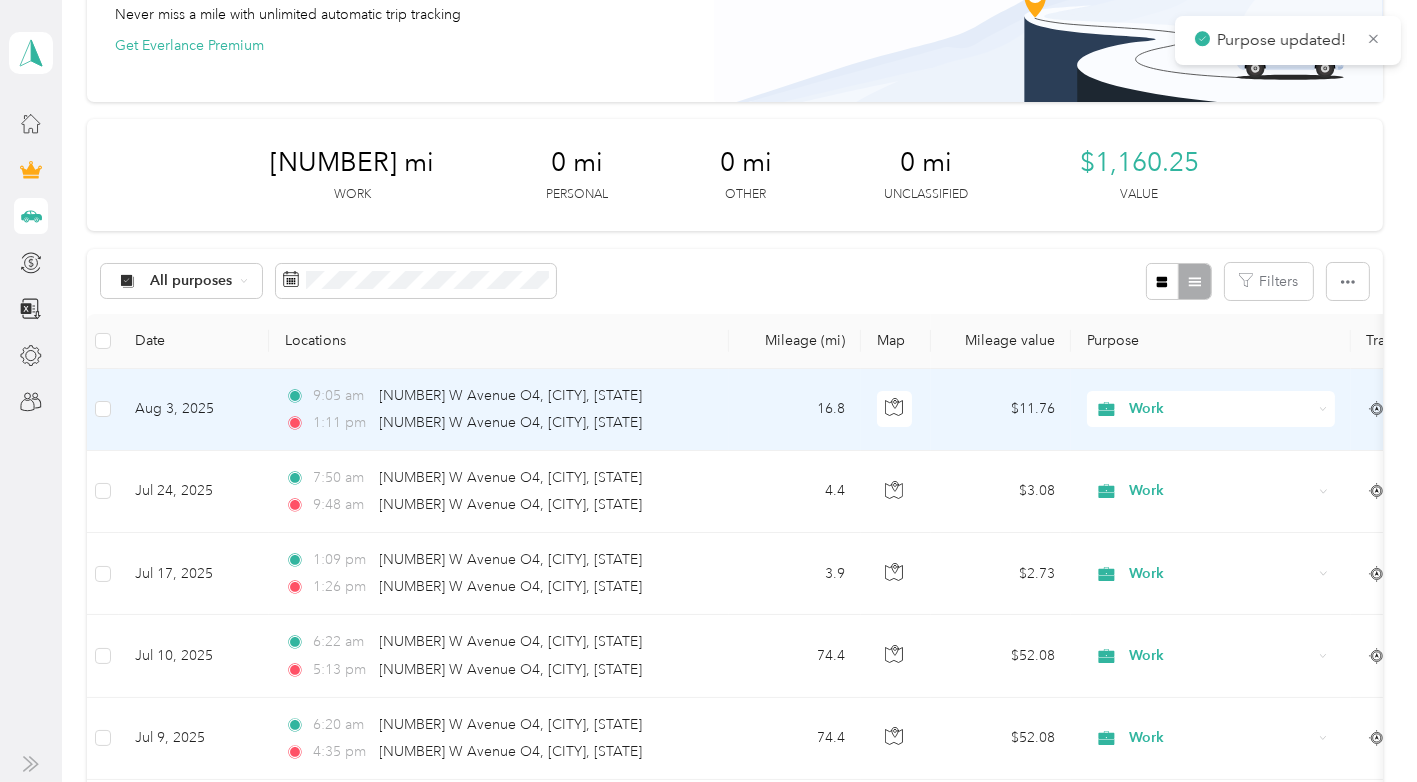 click on "$11.76" at bounding box center (1001, 410) 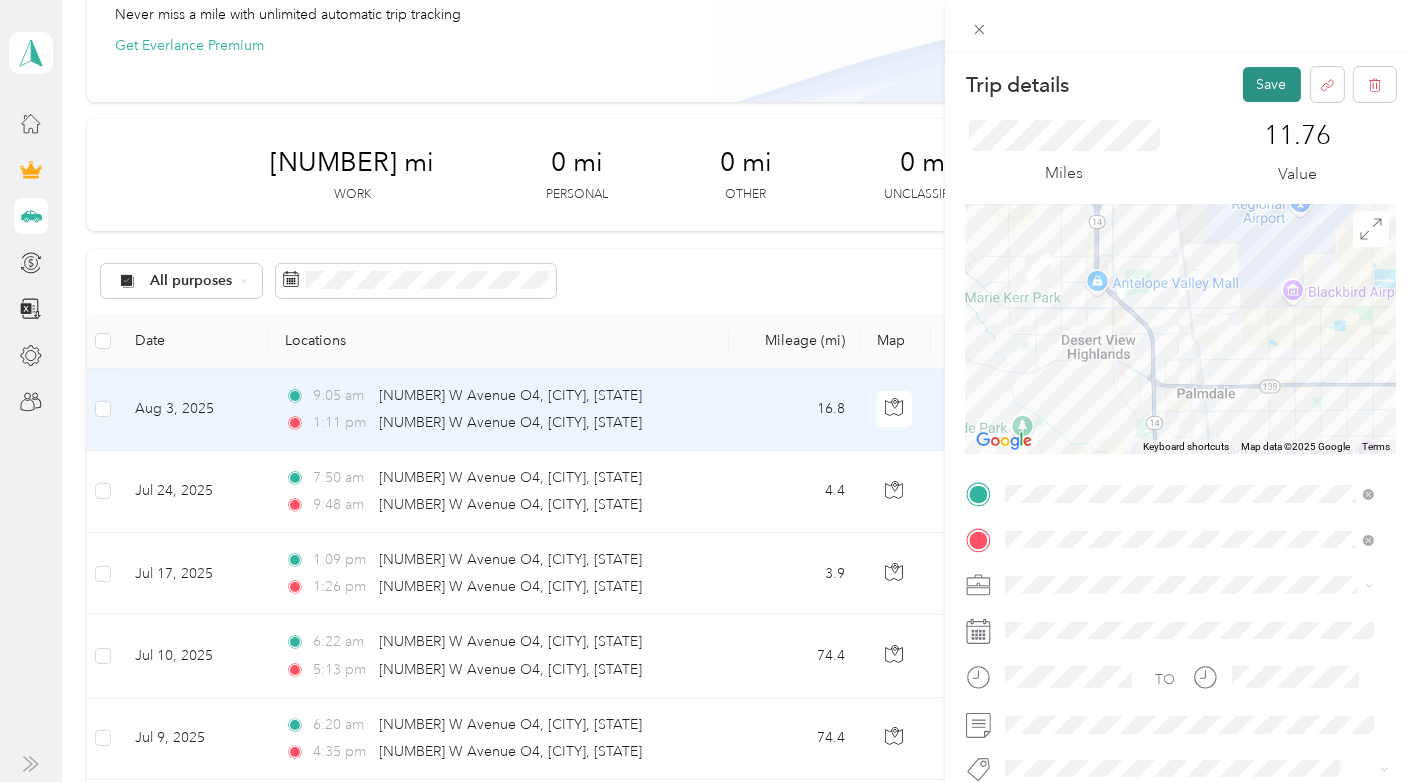 click on "Save" at bounding box center (1272, 84) 